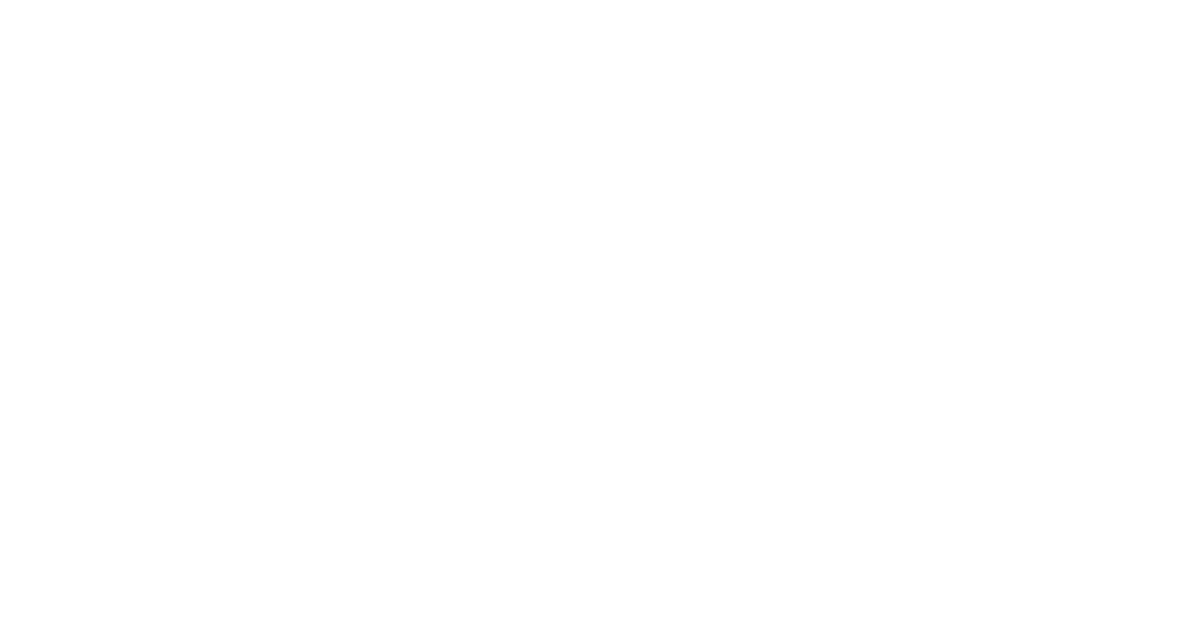 scroll, scrollTop: 0, scrollLeft: 0, axis: both 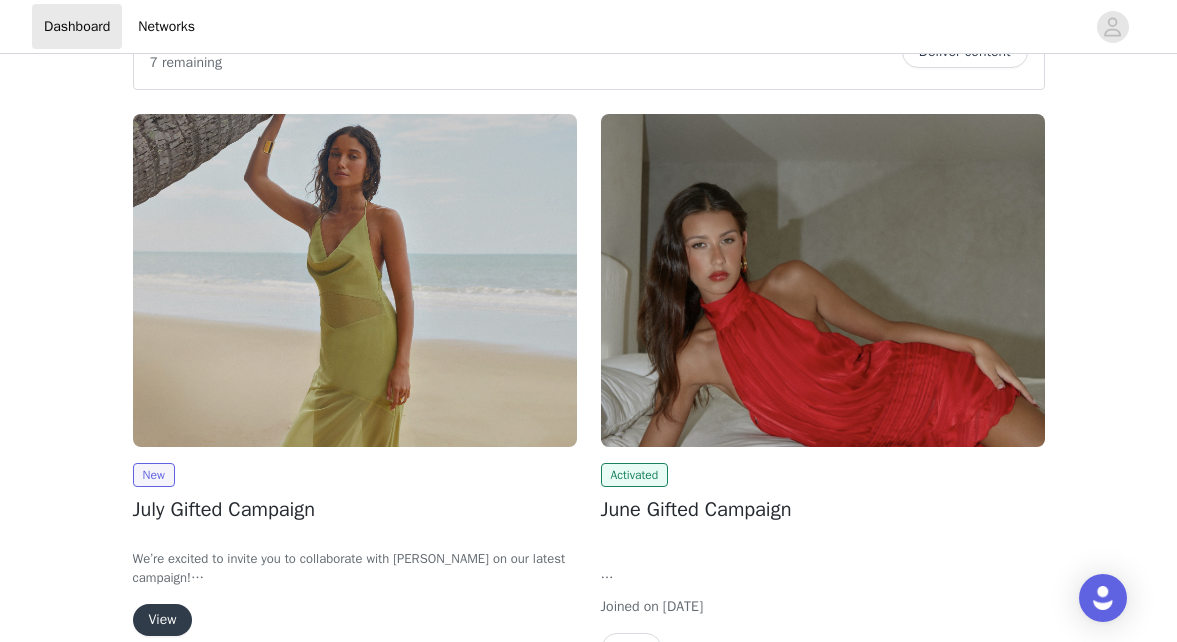 click on "View" at bounding box center [163, 620] 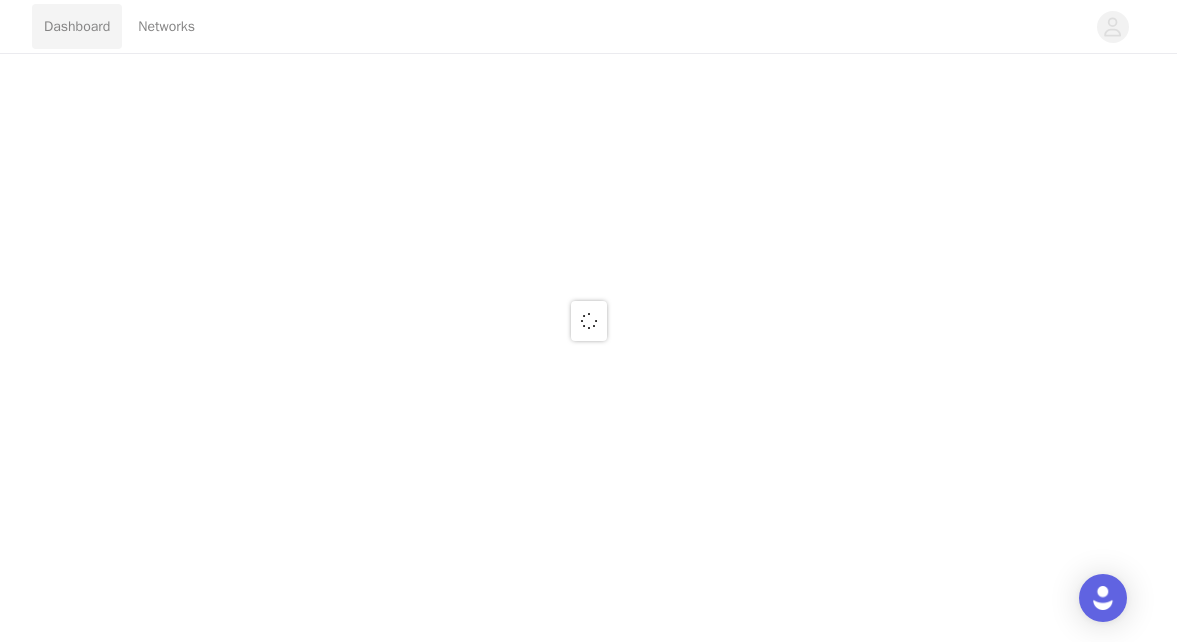 scroll, scrollTop: 0, scrollLeft: 0, axis: both 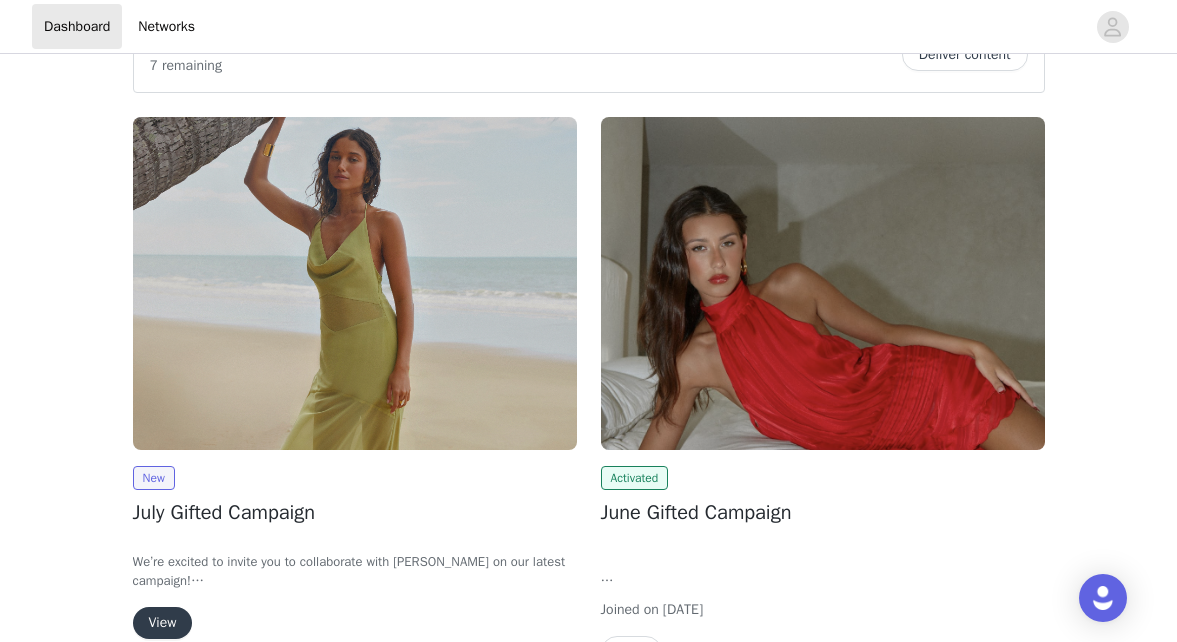 click on "View" at bounding box center [163, 623] 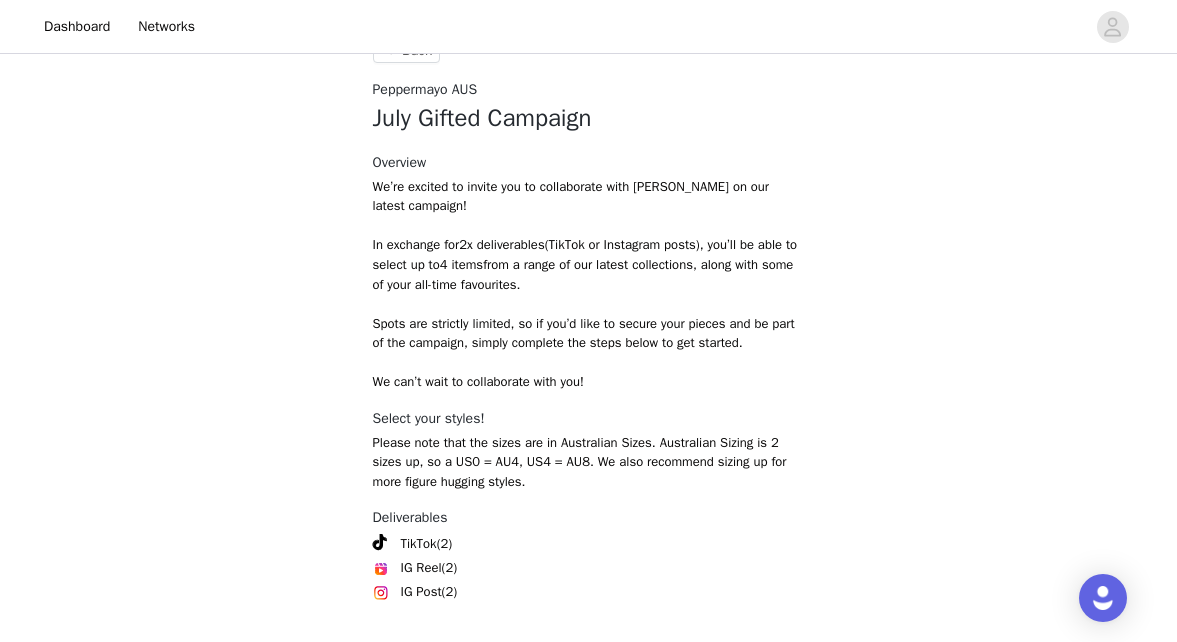 scroll, scrollTop: 853, scrollLeft: 0, axis: vertical 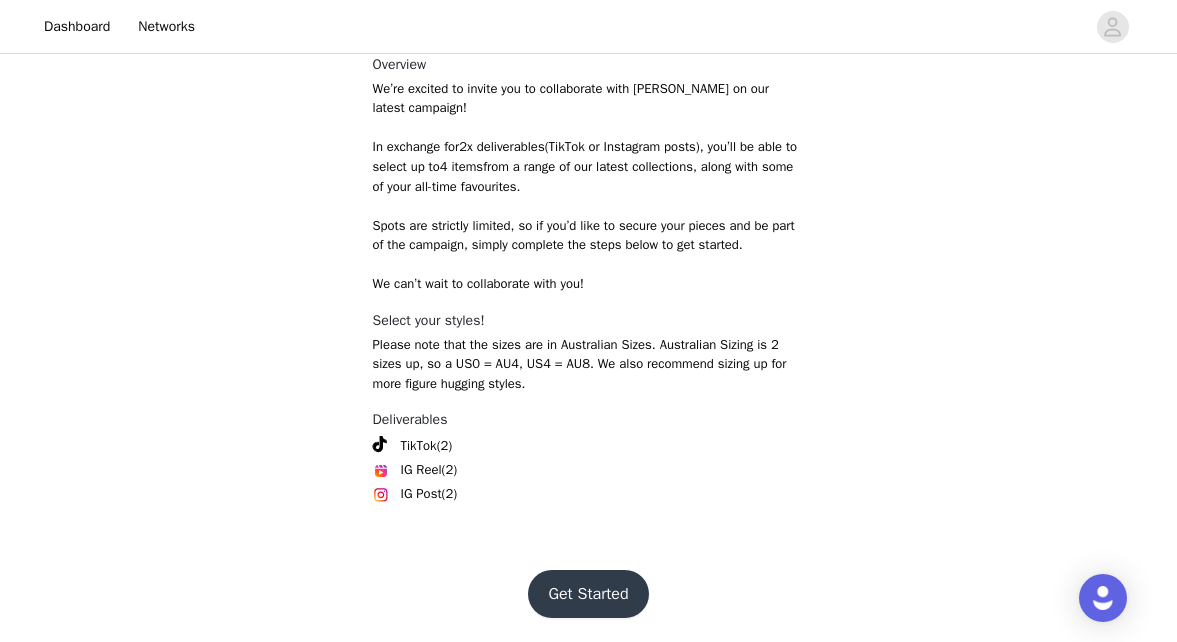 click on "Get Started" at bounding box center [588, 594] 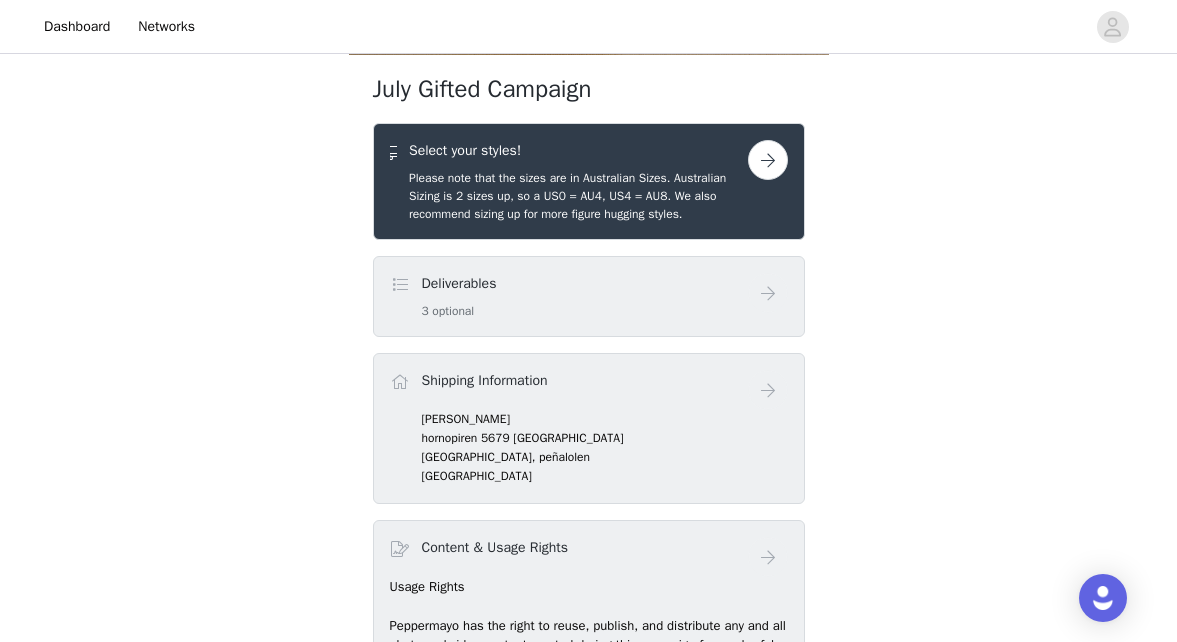 scroll, scrollTop: 574, scrollLeft: 0, axis: vertical 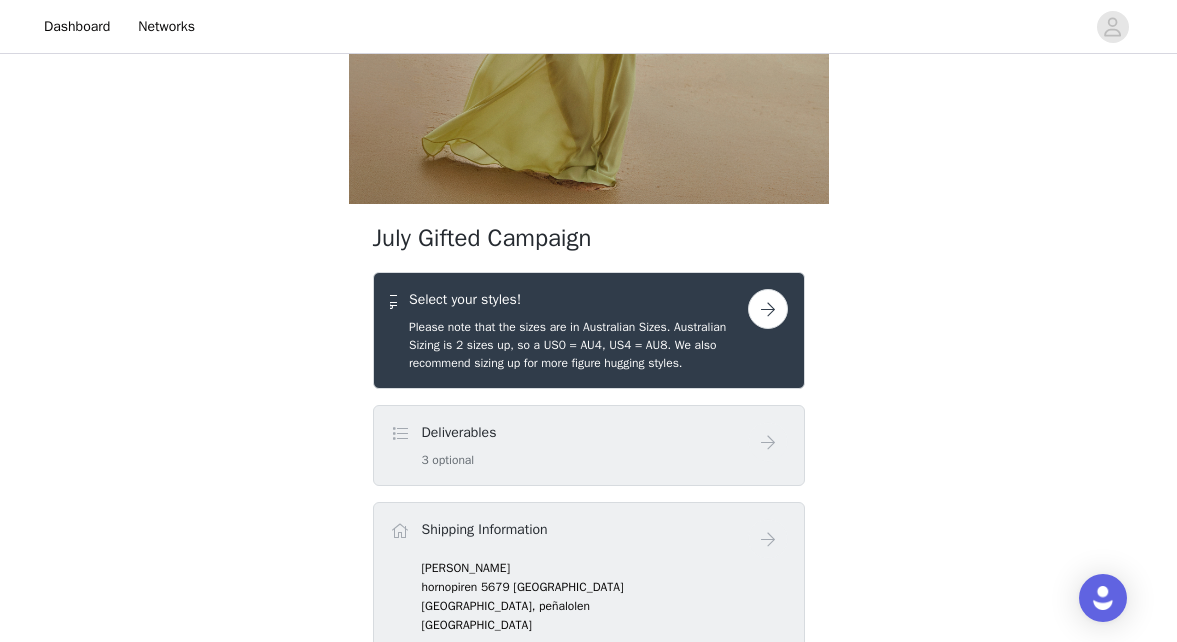 click on "Select your styles!   Please note that the sizes are in Australian Sizes. Australian Sizing is 2 sizes up, so a US0 = AU4, US4 = AU8. We also recommend sizing up for more figure hugging styles." at bounding box center (589, 330) 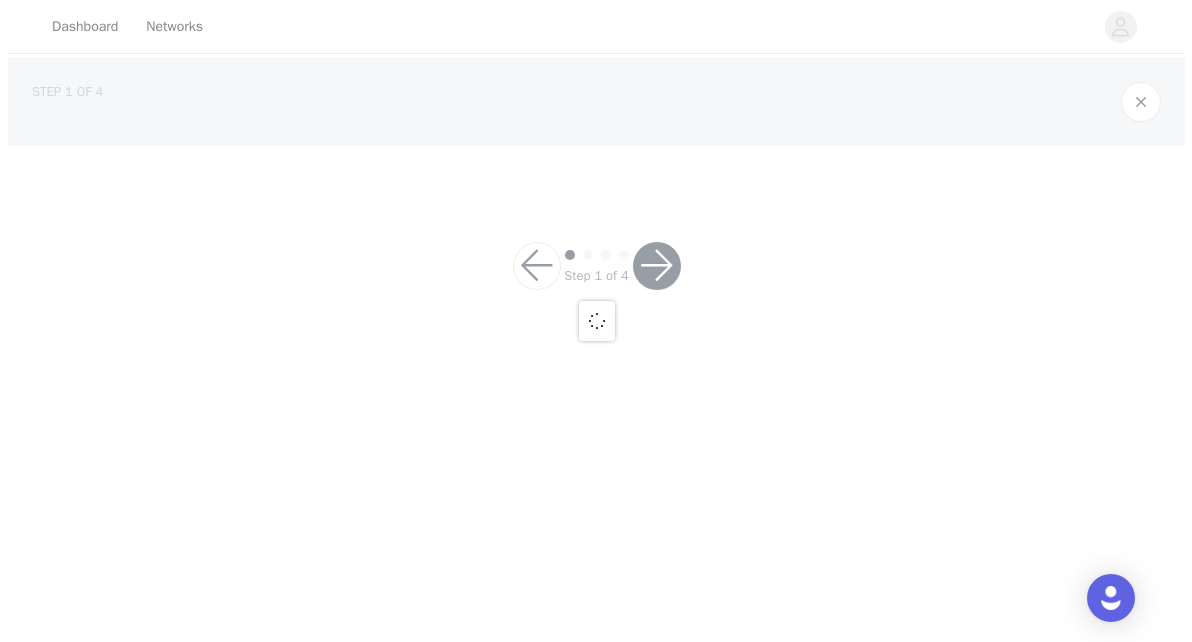 scroll, scrollTop: 0, scrollLeft: 0, axis: both 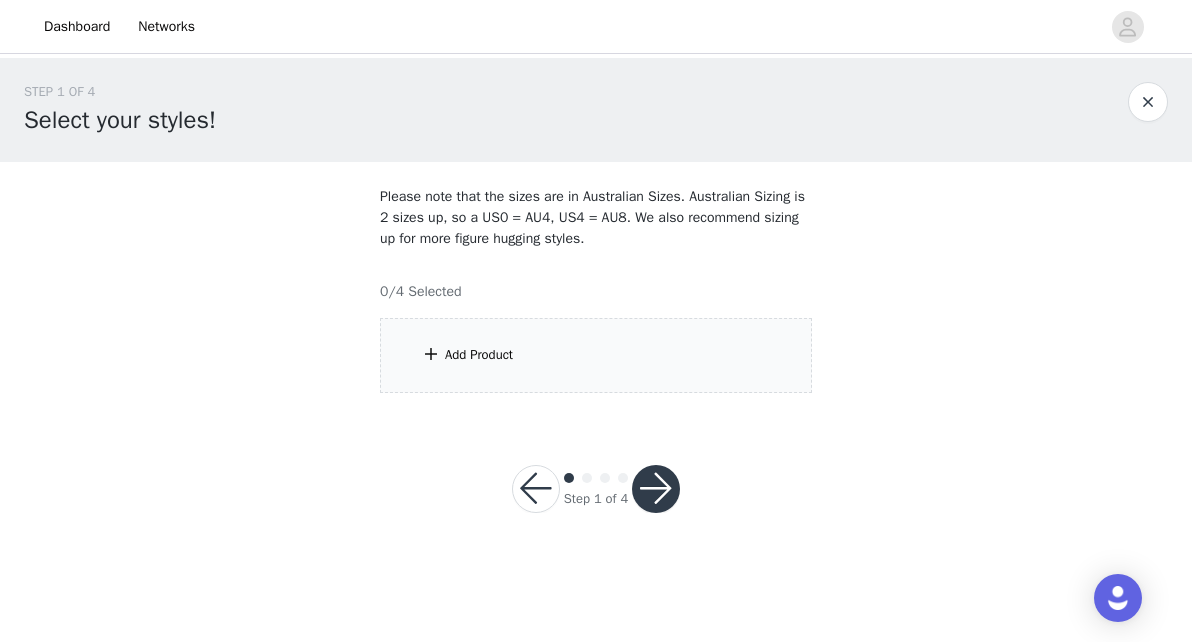 click on "Add Product" at bounding box center [479, 355] 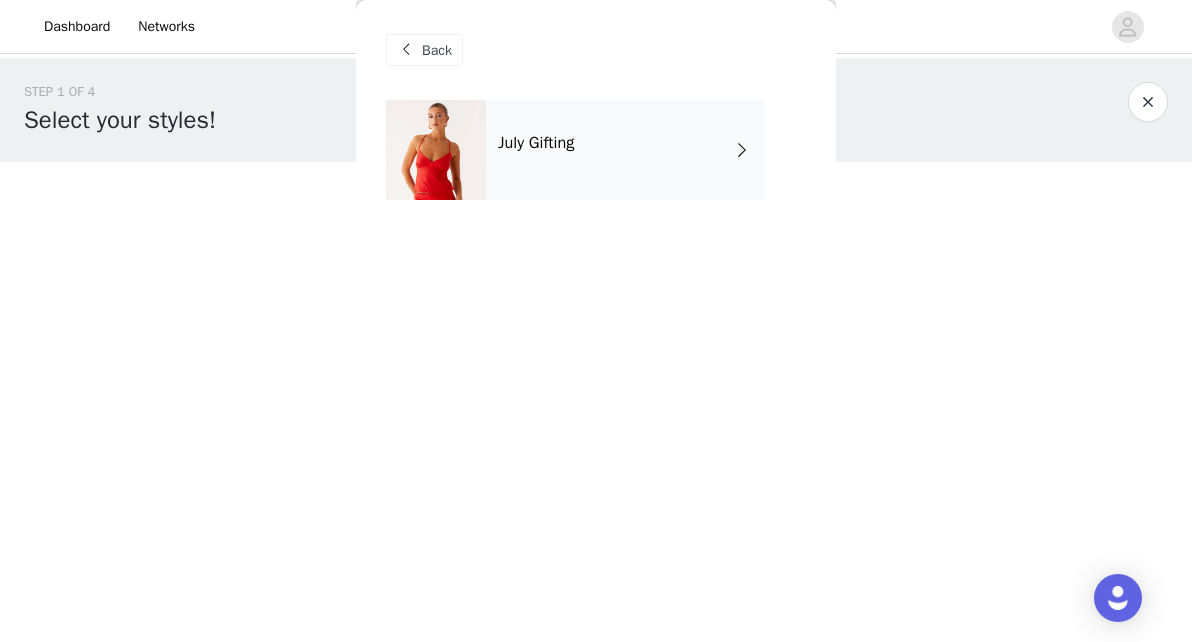 click on "July Gifting" at bounding box center (625, 150) 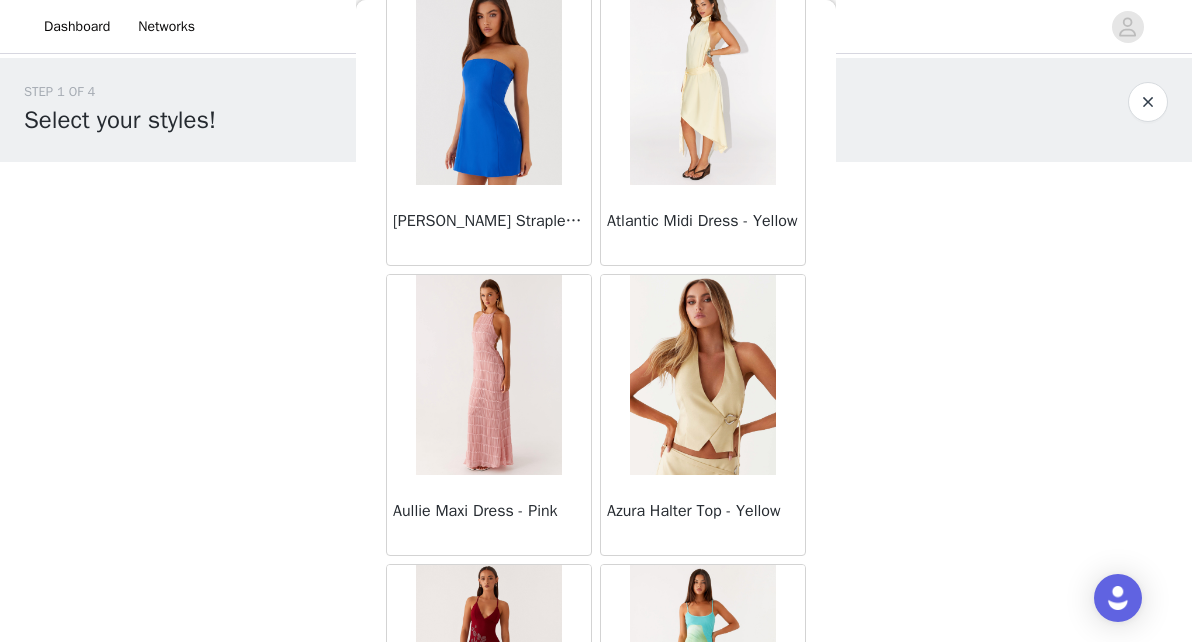 scroll, scrollTop: 0, scrollLeft: 0, axis: both 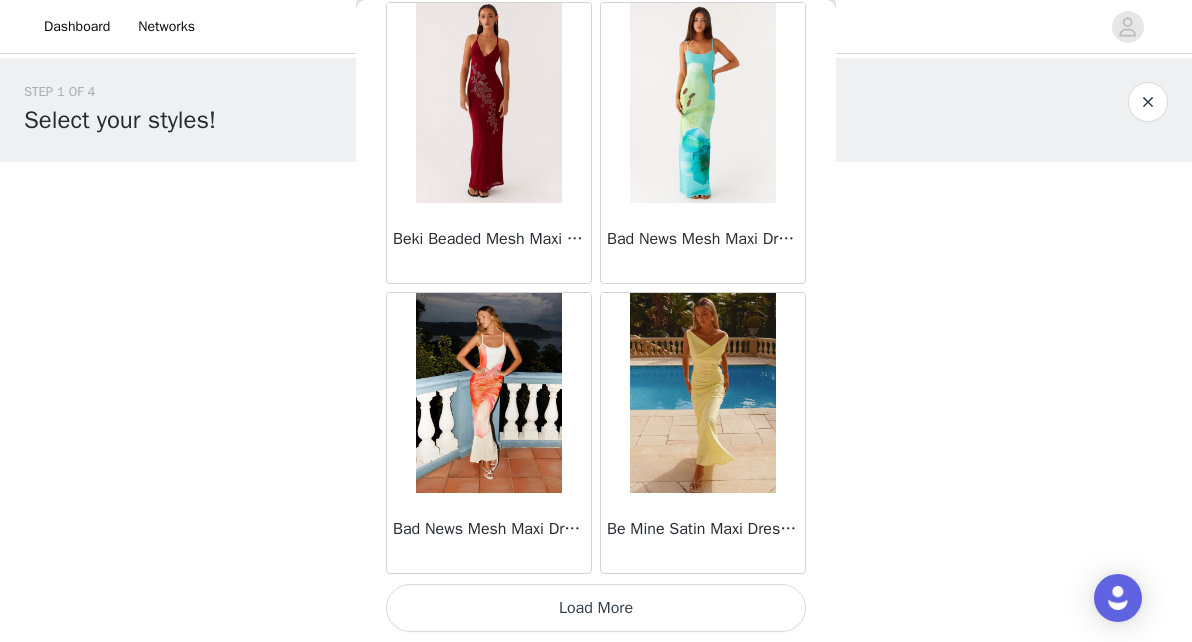 click on "Load More" at bounding box center [596, 608] 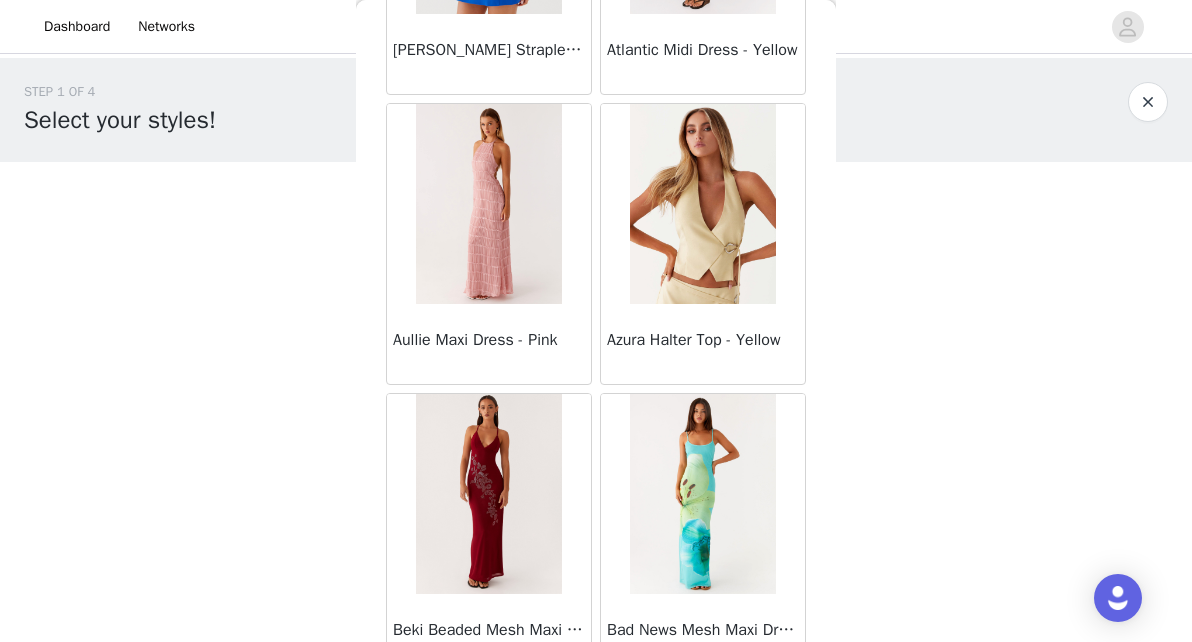 scroll, scrollTop: 2028, scrollLeft: 0, axis: vertical 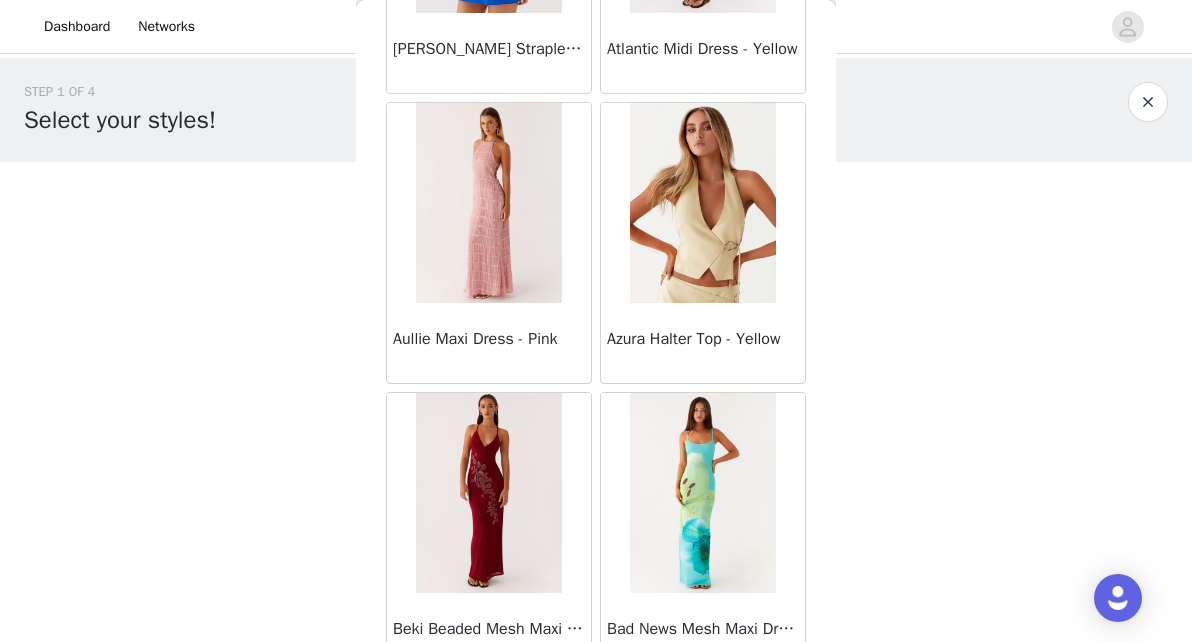 click at bounding box center (702, 493) 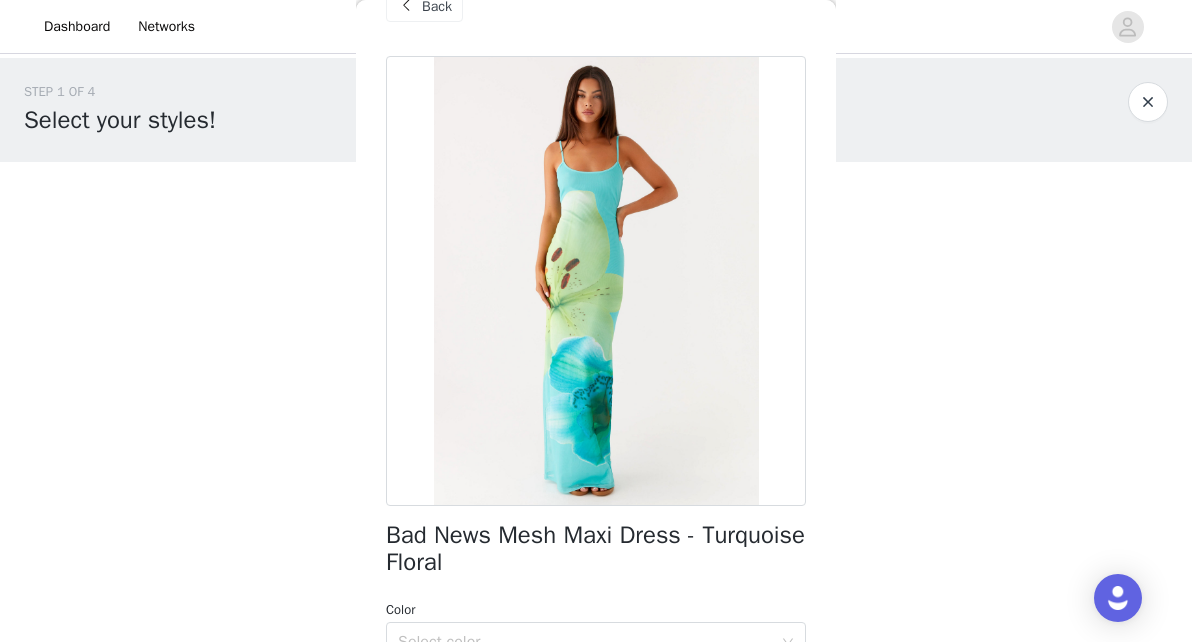 scroll, scrollTop: 0, scrollLeft: 0, axis: both 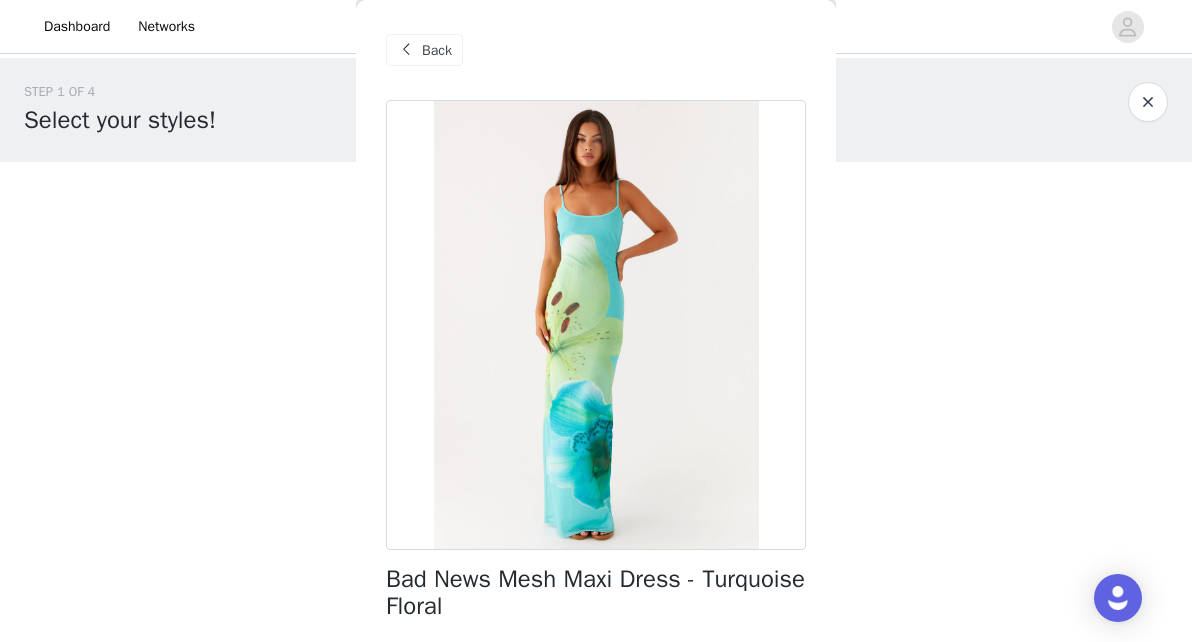 click on "Back" at bounding box center (437, 50) 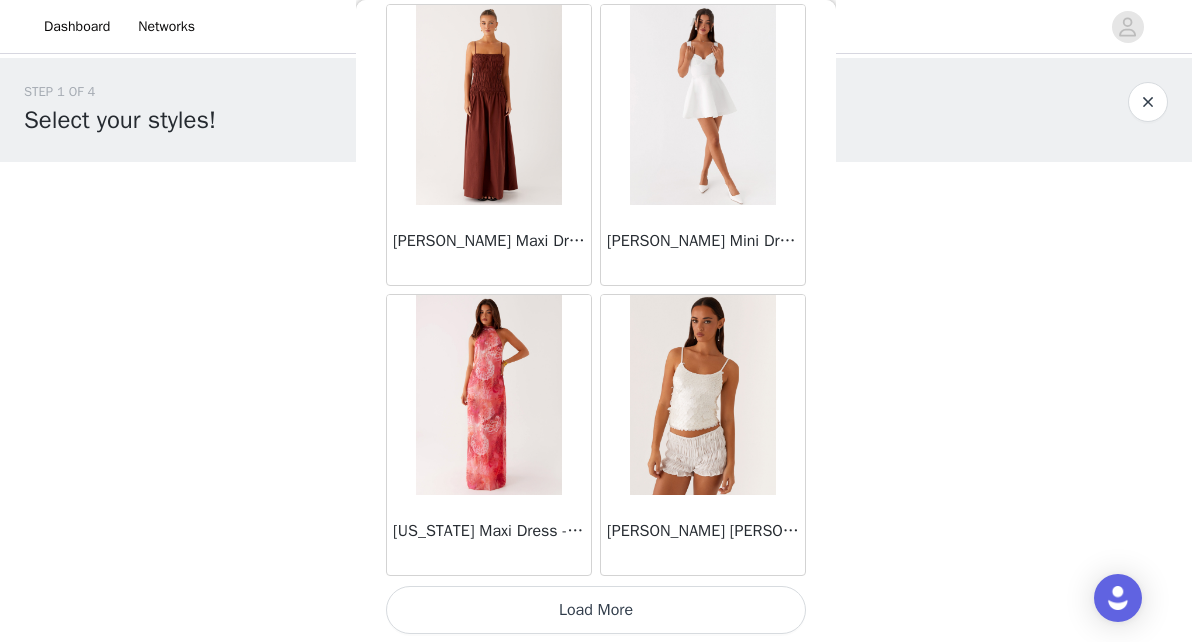 scroll, scrollTop: 5318, scrollLeft: 0, axis: vertical 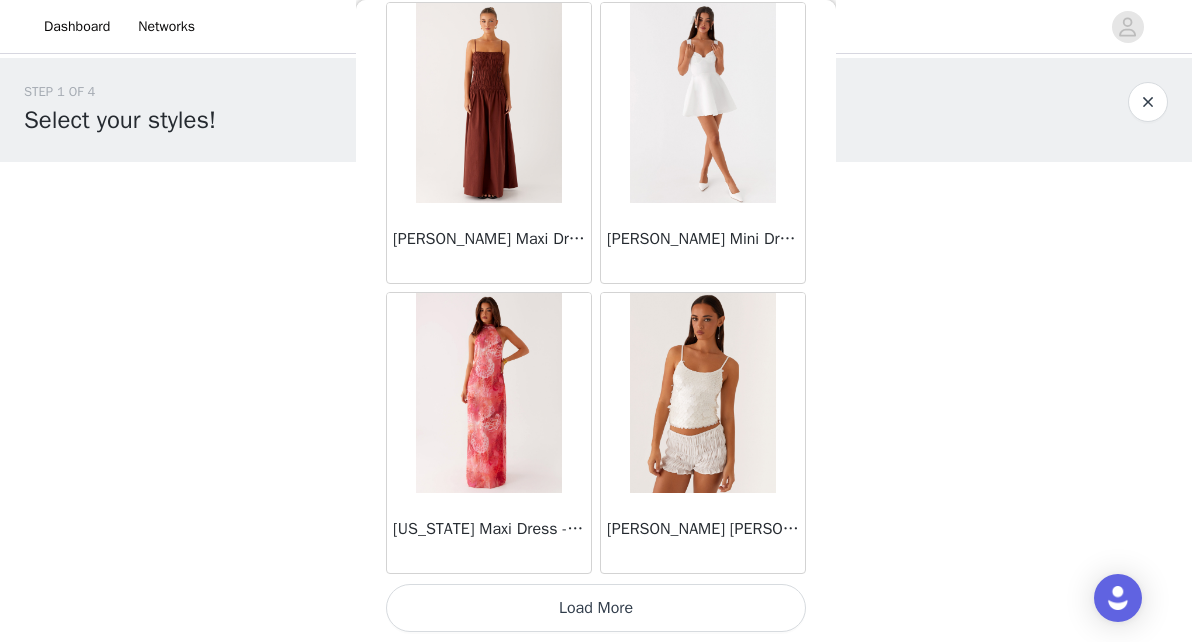 click on "Load More" at bounding box center (596, 608) 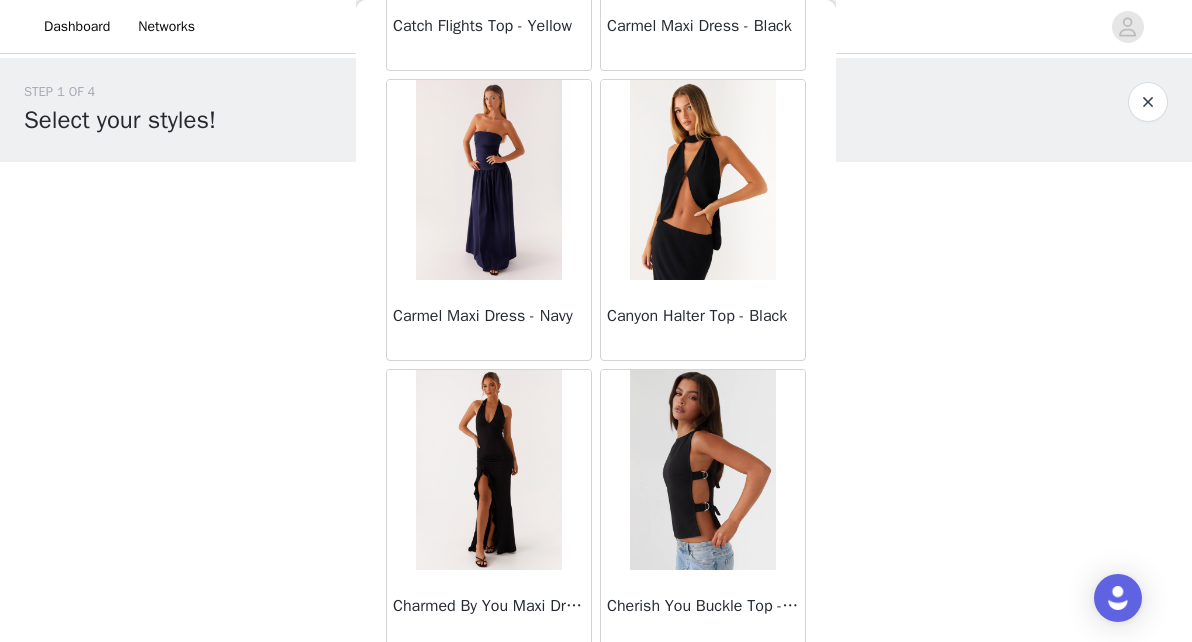 scroll, scrollTop: 8218, scrollLeft: 0, axis: vertical 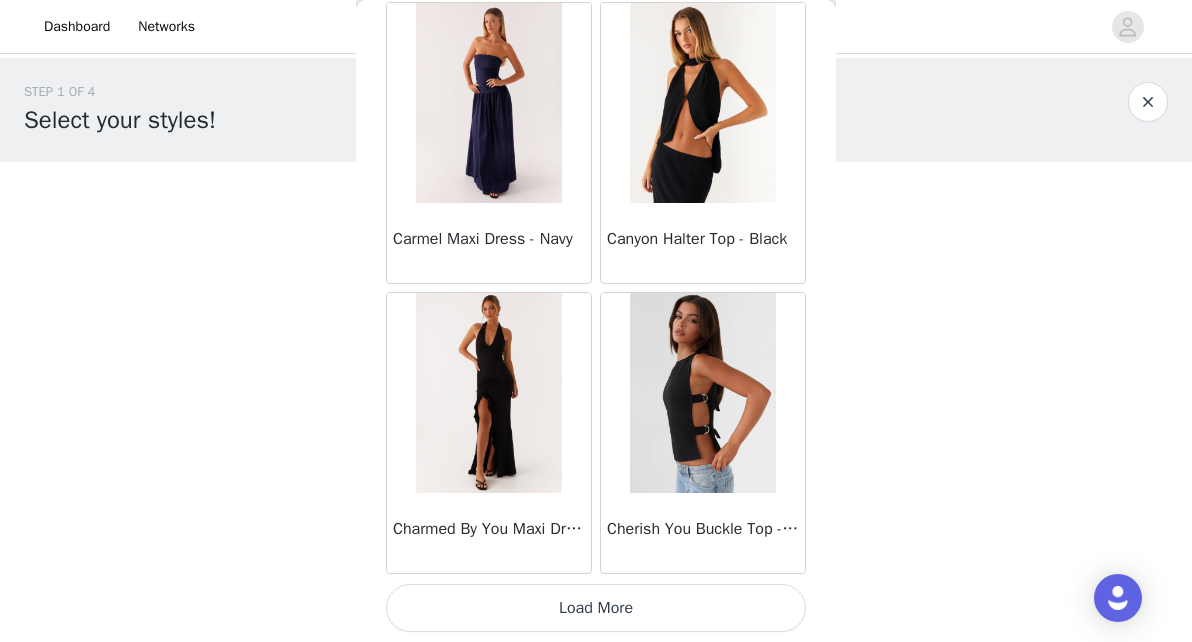 click on "Load More" at bounding box center (596, 608) 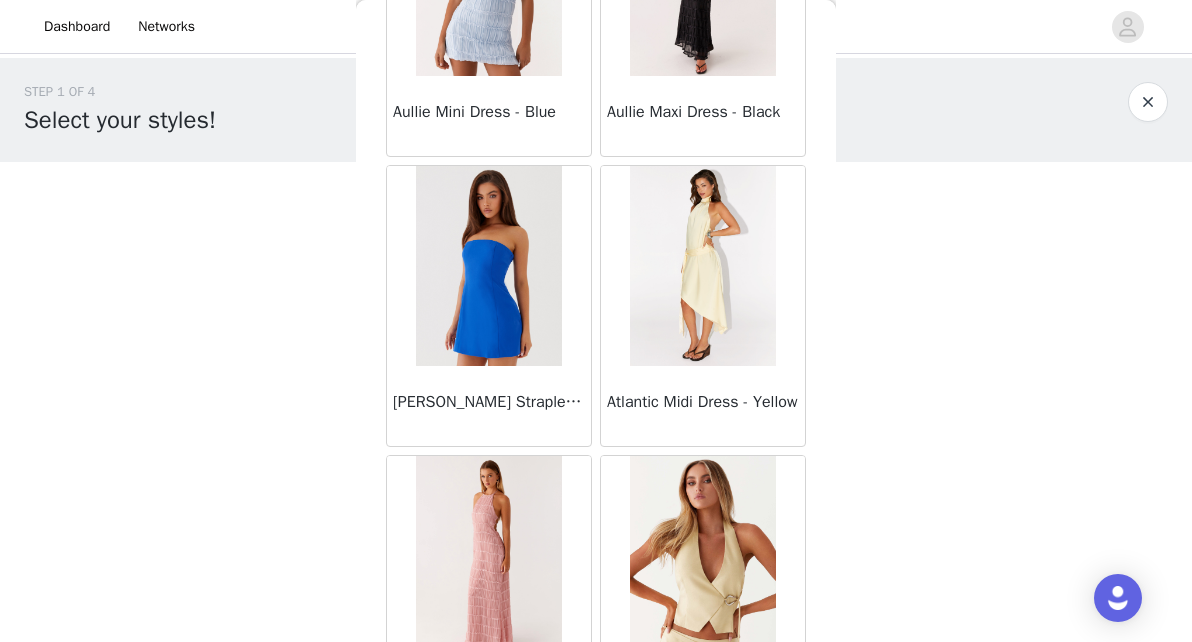 scroll, scrollTop: 1851, scrollLeft: 0, axis: vertical 